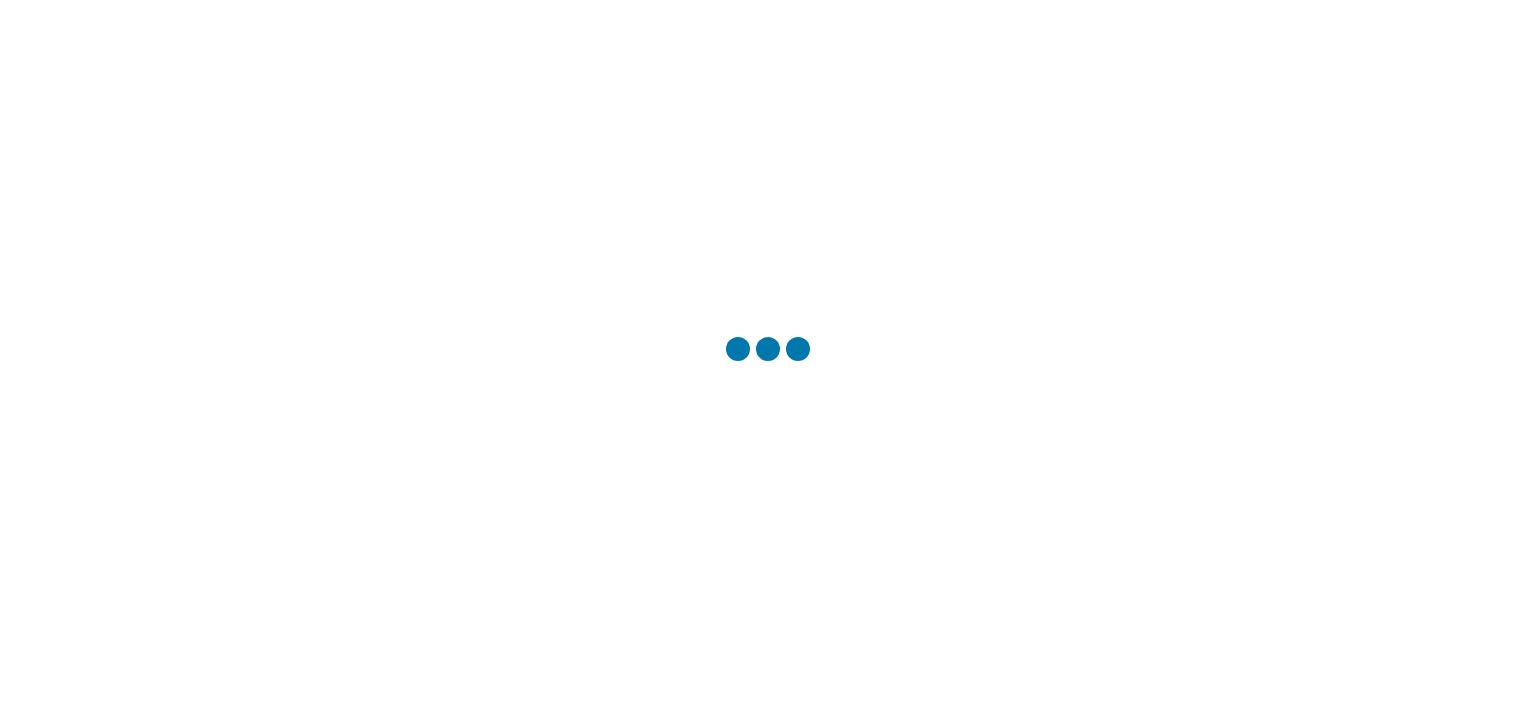 scroll, scrollTop: 0, scrollLeft: 0, axis: both 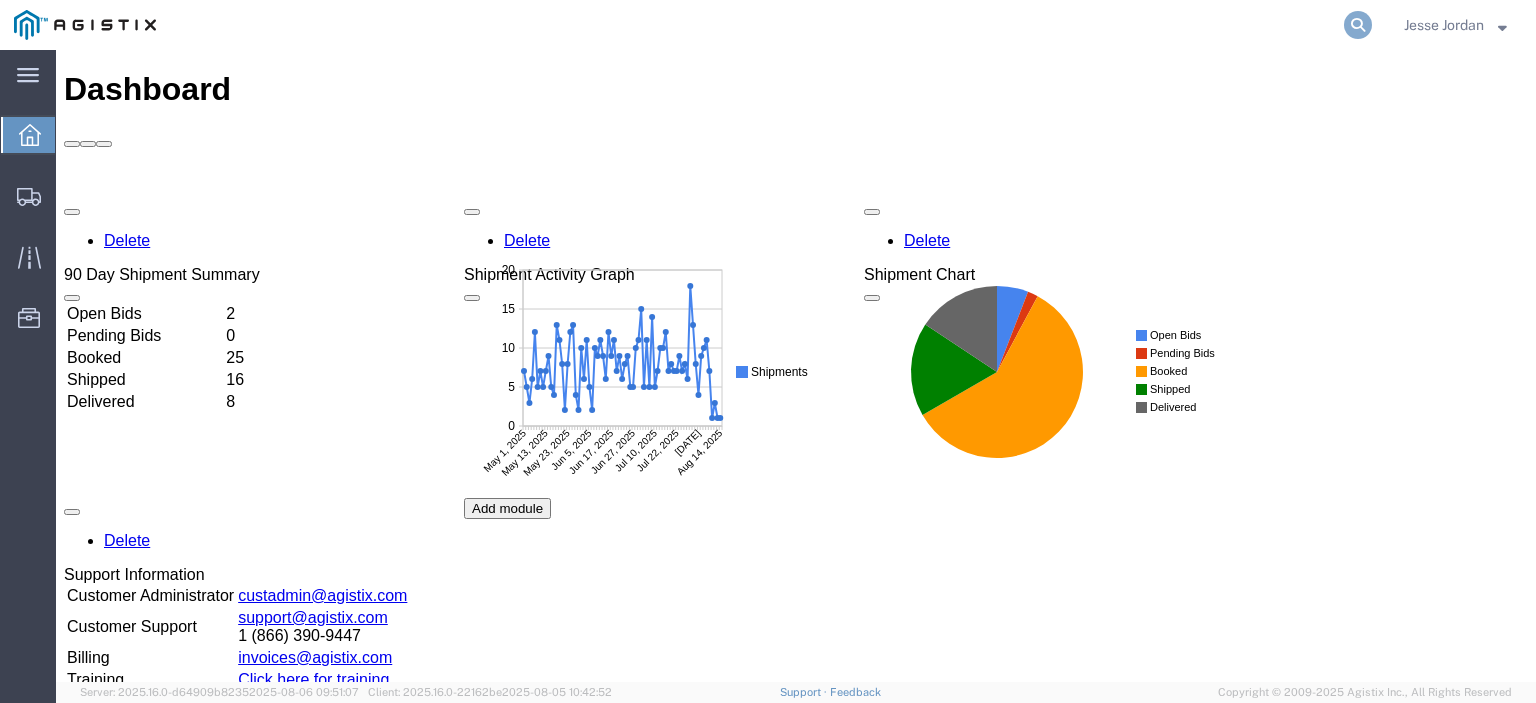 click 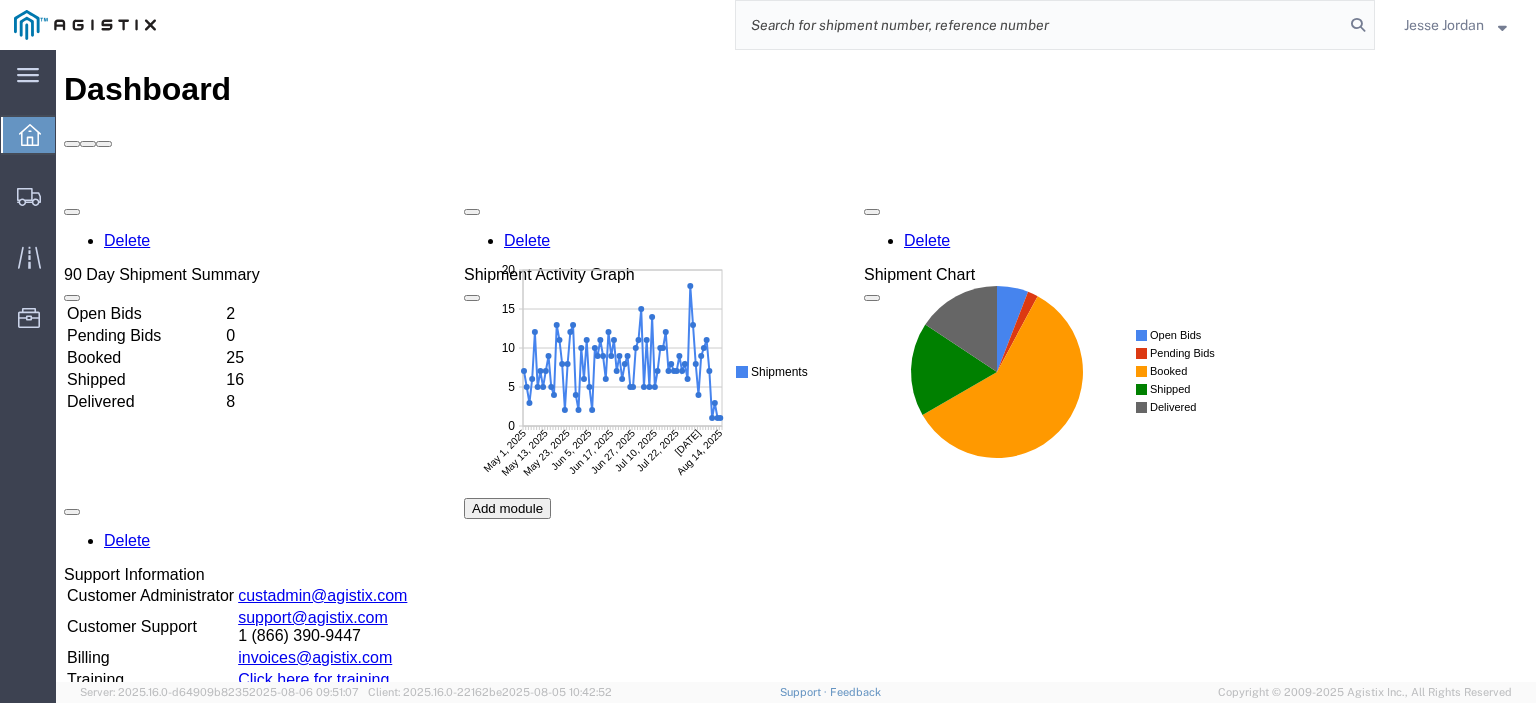 paste on "56413560" 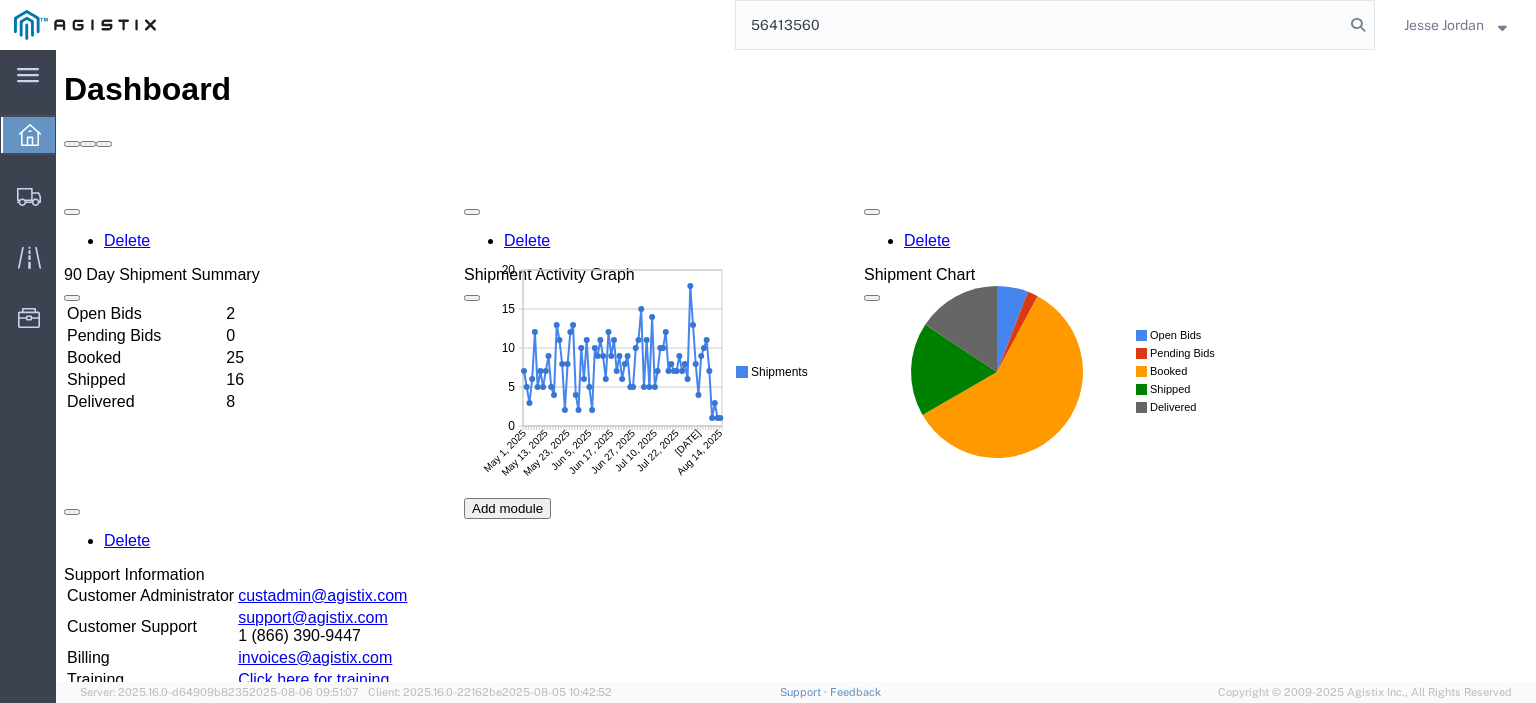 click on "56413560" 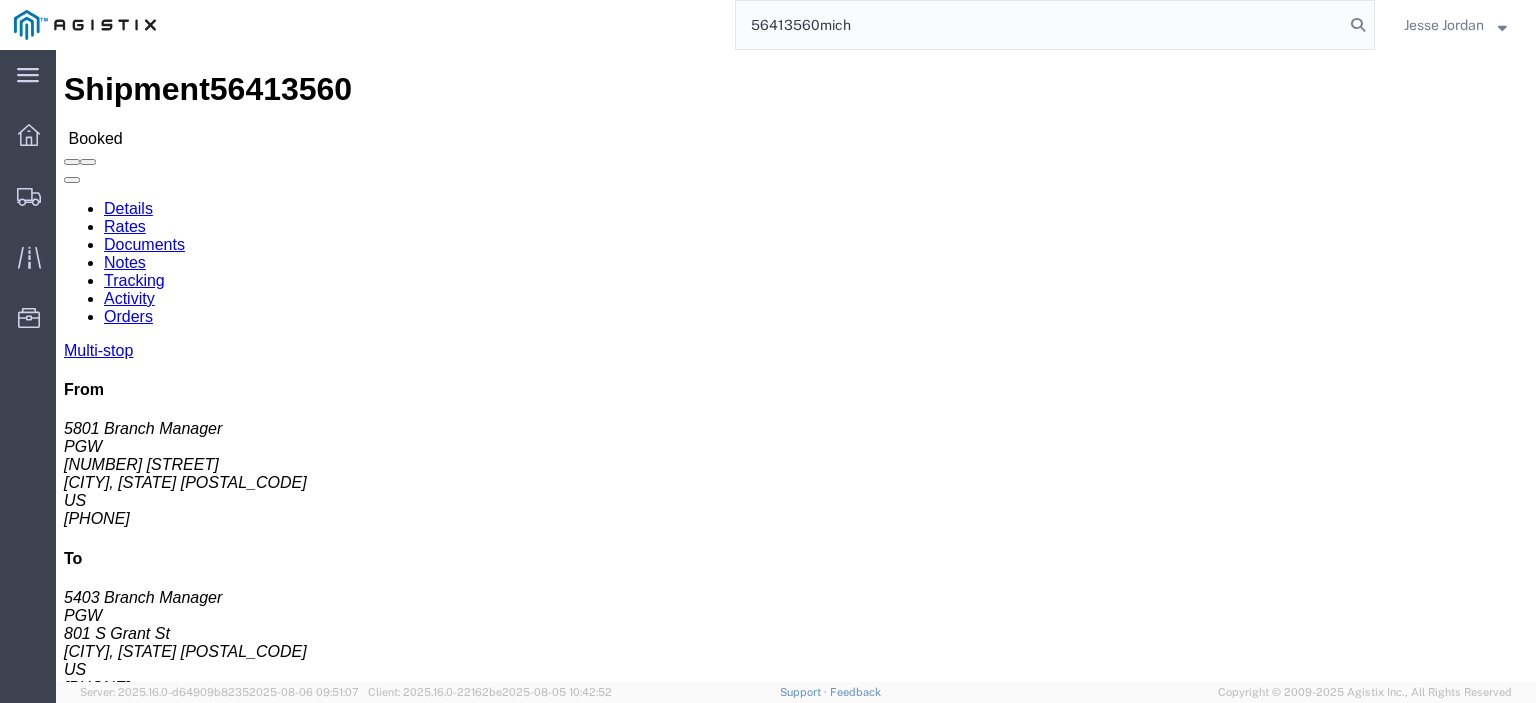 drag, startPoint x: 152, startPoint y: 232, endPoint x: 55, endPoint y: 277, distance: 106.929886 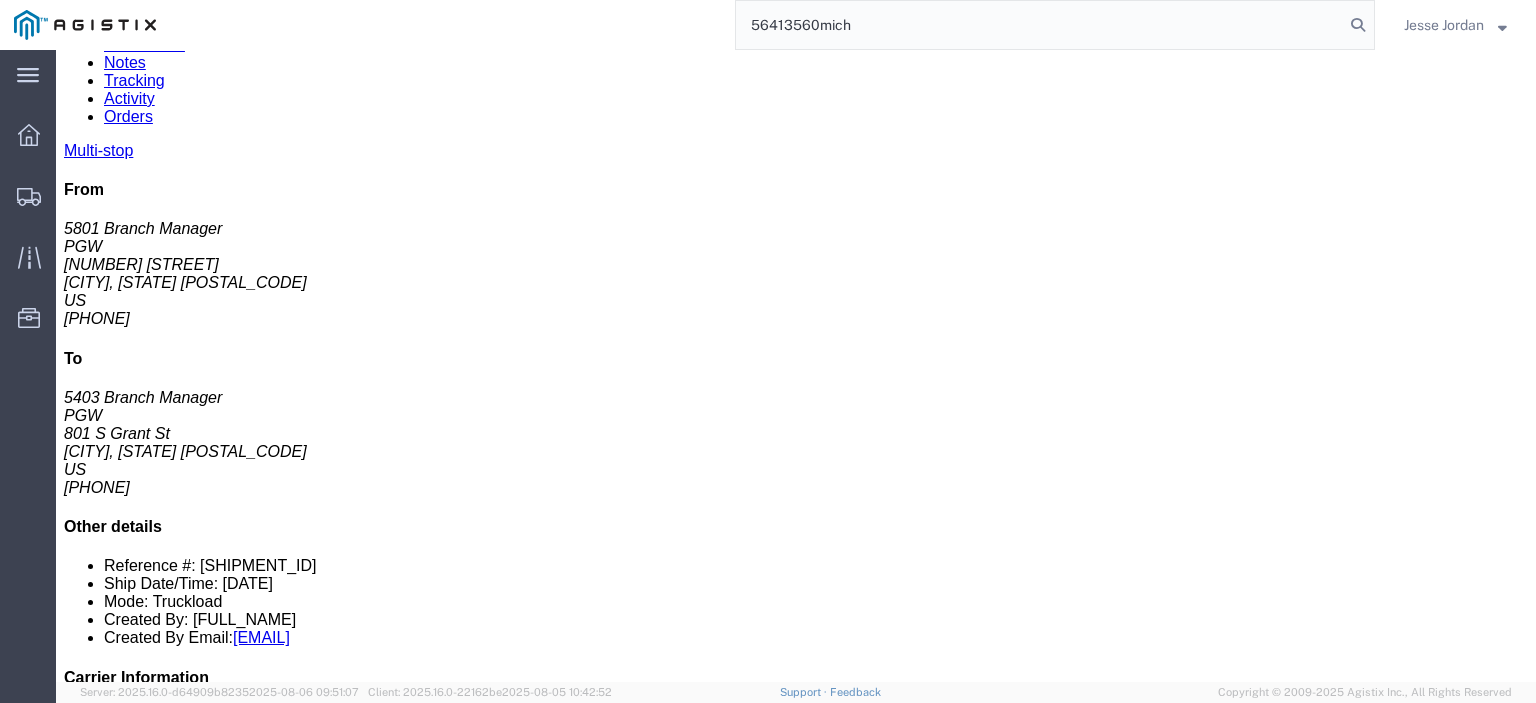 drag, startPoint x: 445, startPoint y: 373, endPoint x: 250, endPoint y: 370, distance: 195.02307 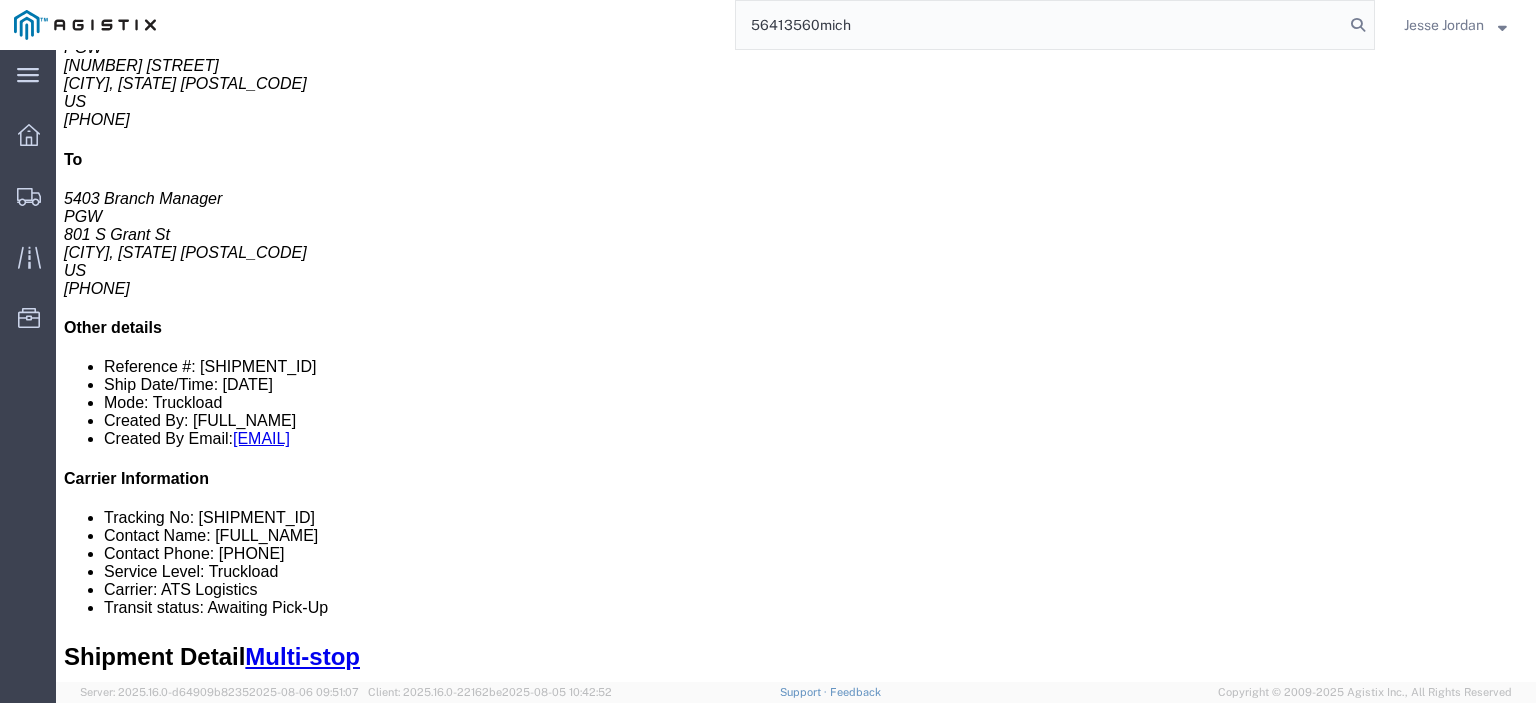 scroll, scrollTop: 300, scrollLeft: 0, axis: vertical 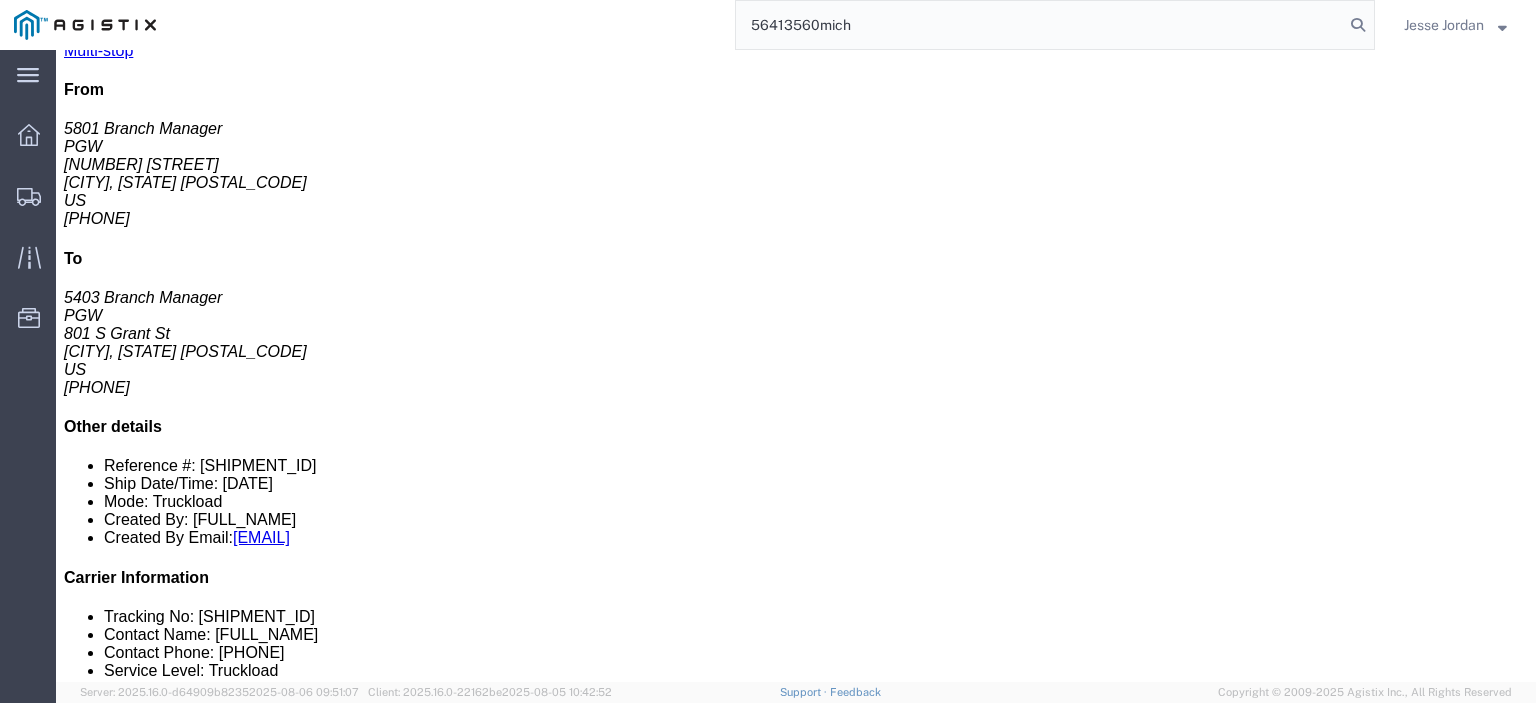 drag, startPoint x: 335, startPoint y: 333, endPoint x: 232, endPoint y: 337, distance: 103.077644 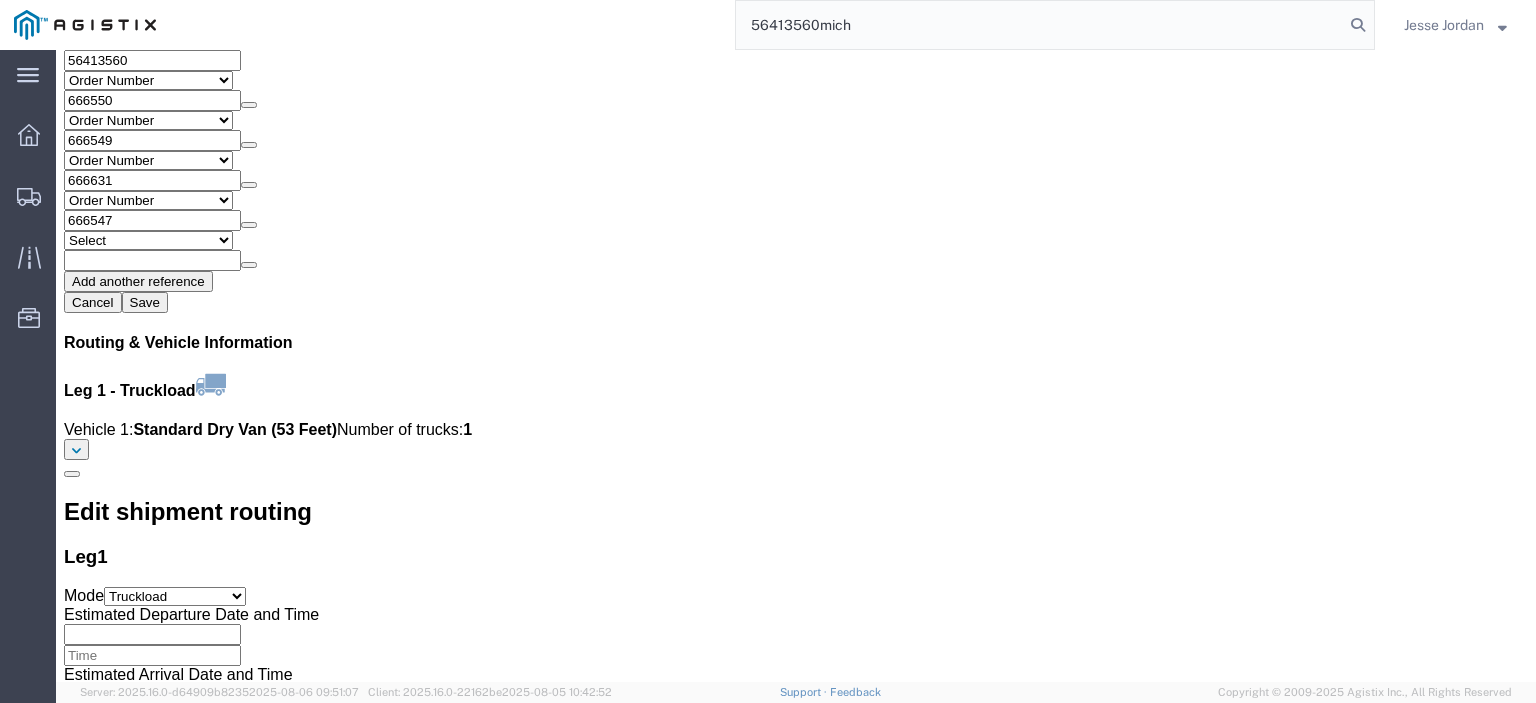scroll, scrollTop: 2100, scrollLeft: 0, axis: vertical 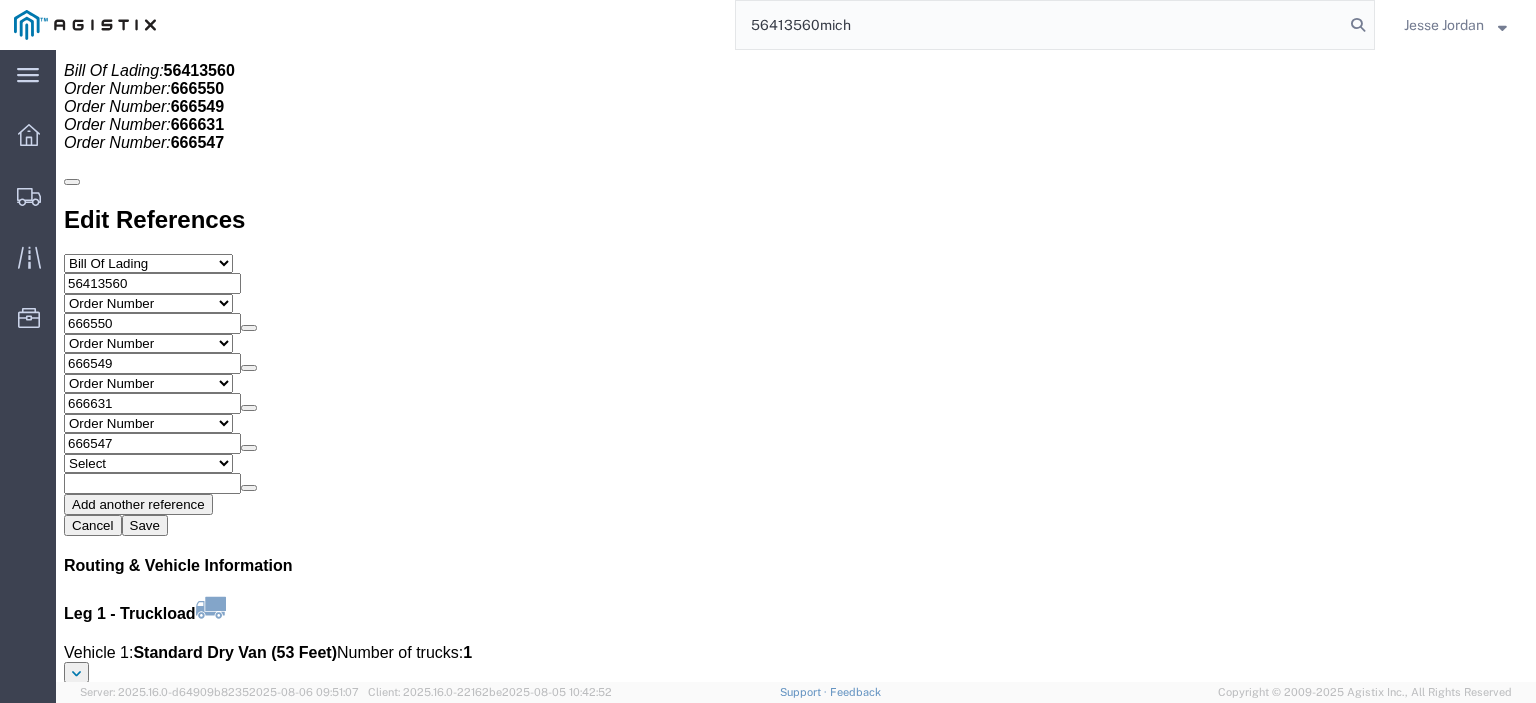 click on "Rates" 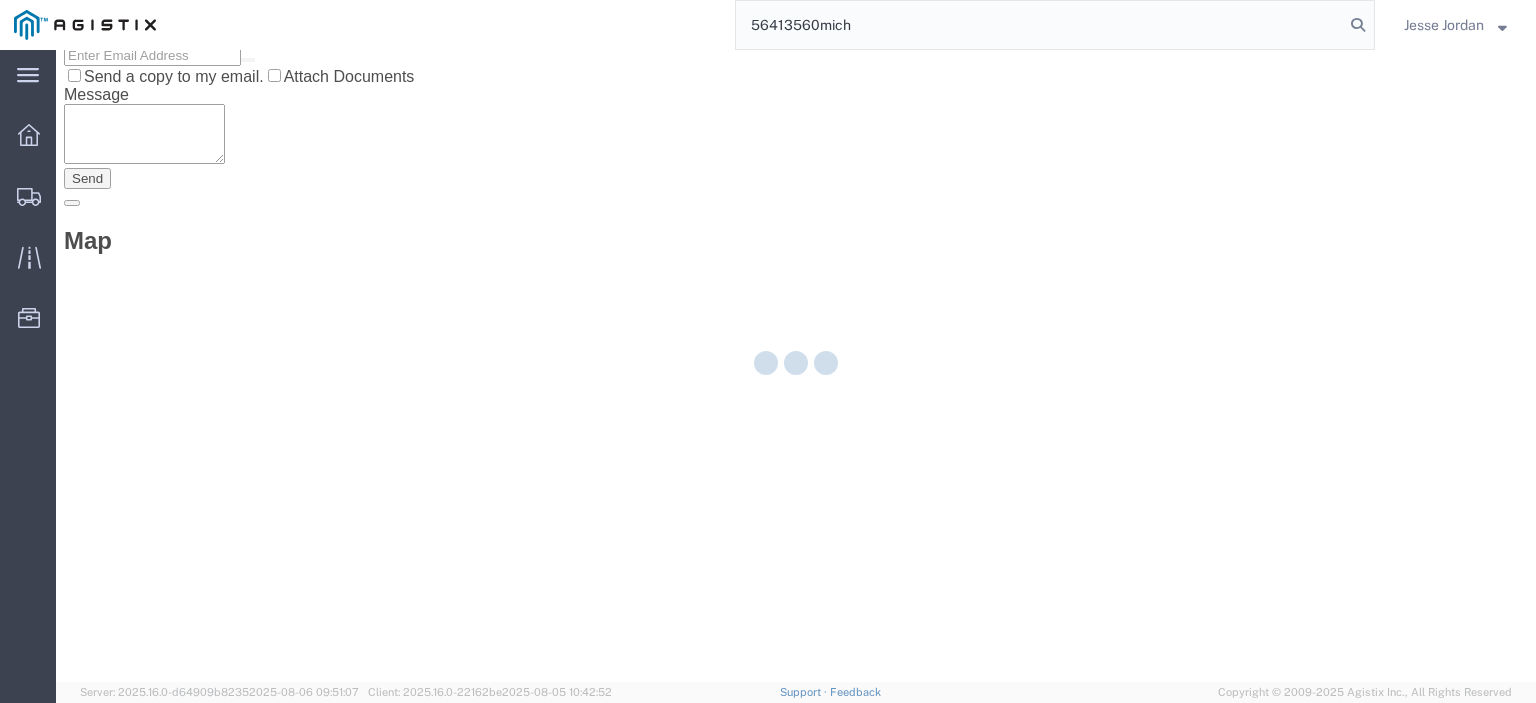 scroll, scrollTop: 0, scrollLeft: 0, axis: both 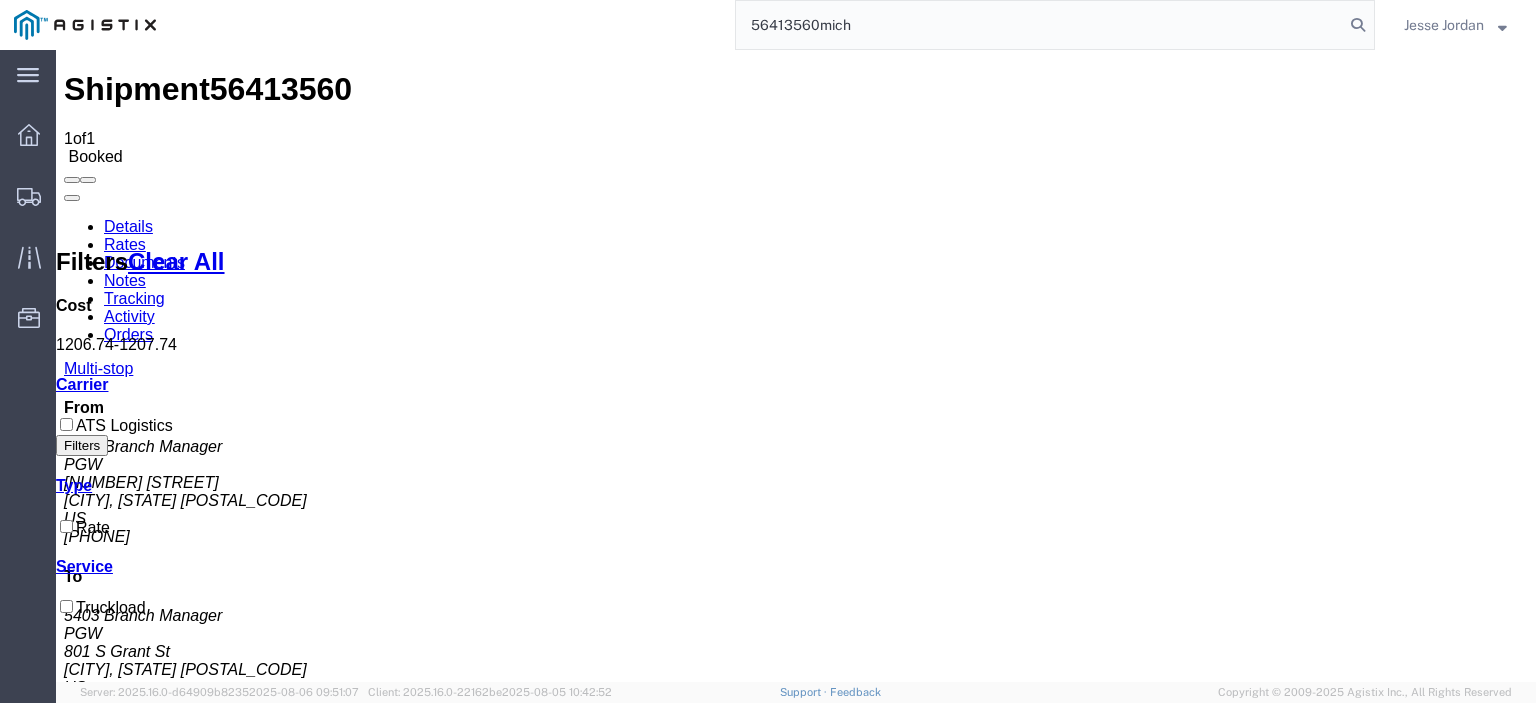 click on "Notes" at bounding box center [125, 280] 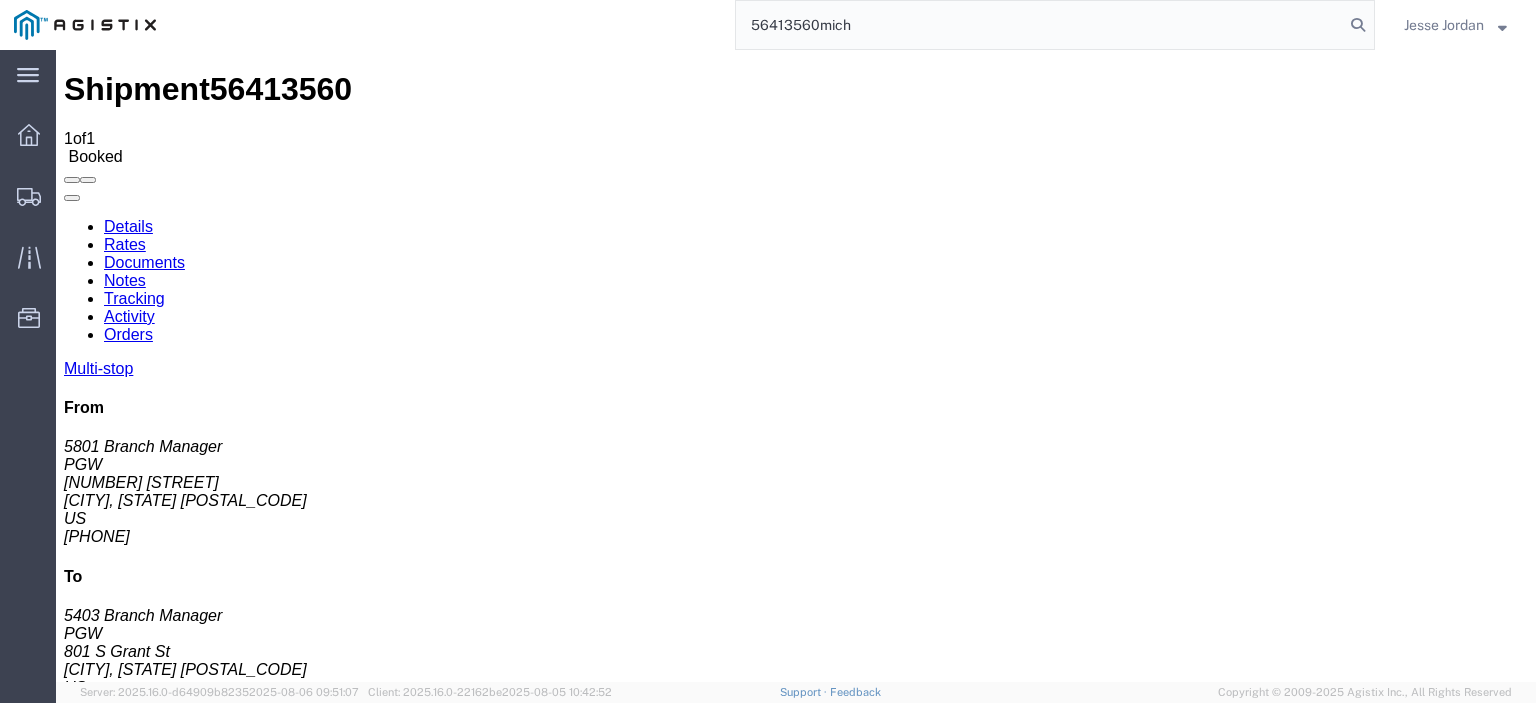 drag, startPoint x: 859, startPoint y: 19, endPoint x: 681, endPoint y: 7, distance: 178.40404 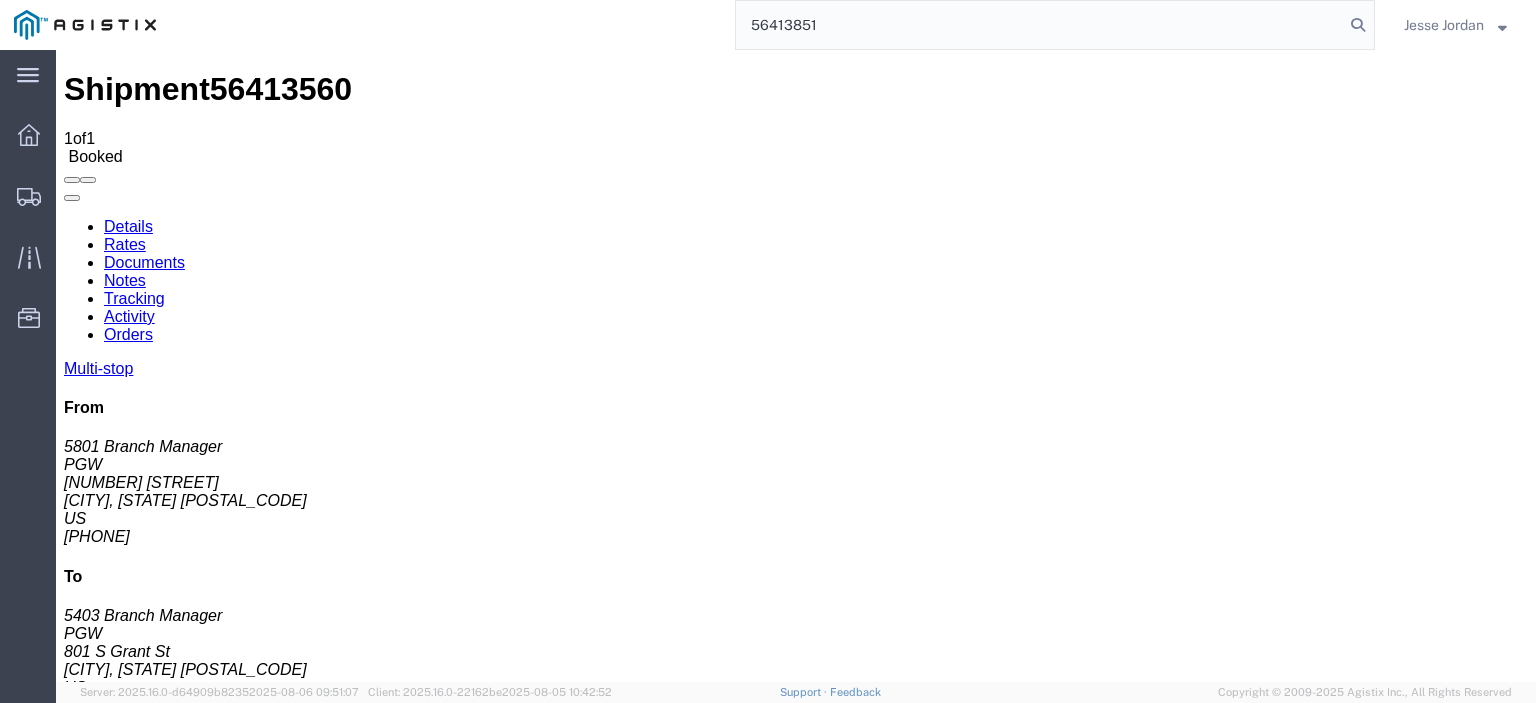 type on "56413851" 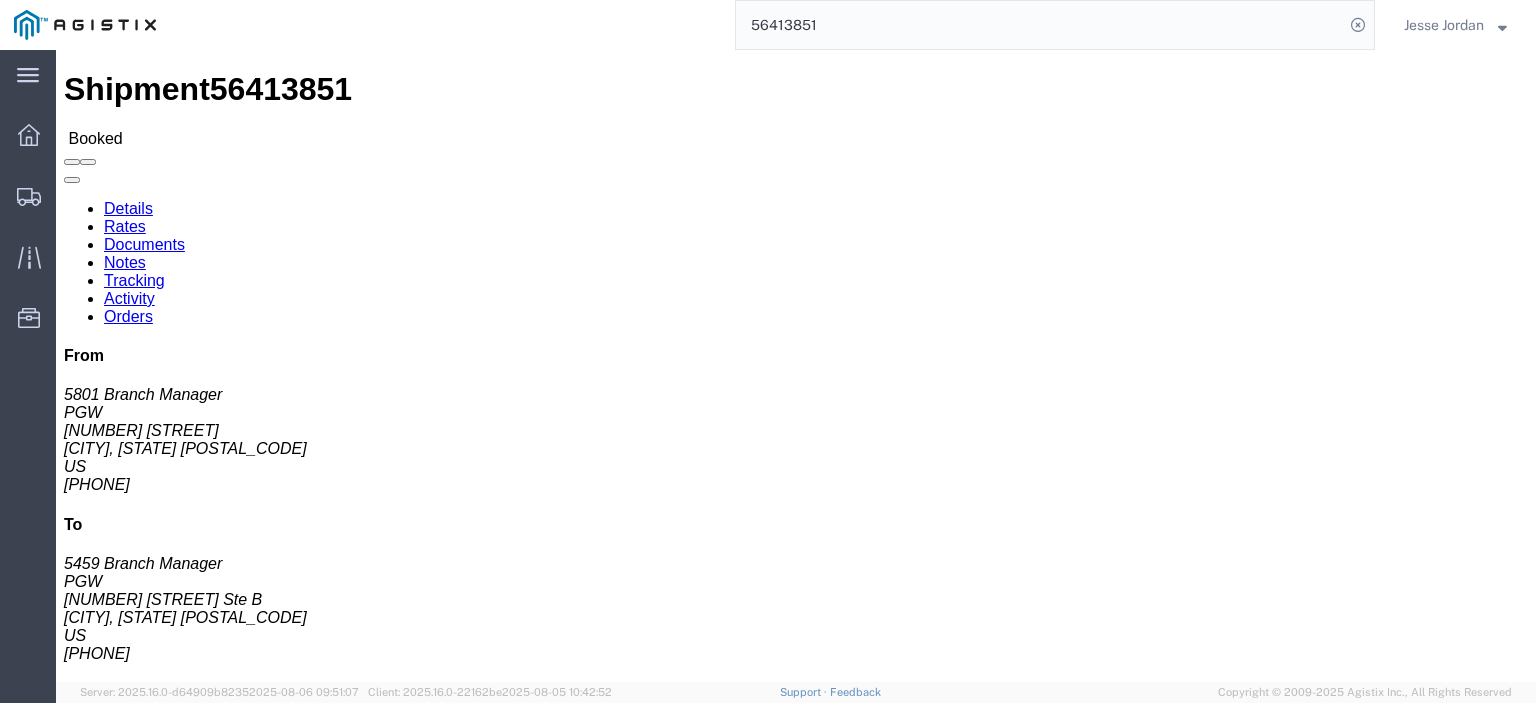 click on "56413851" 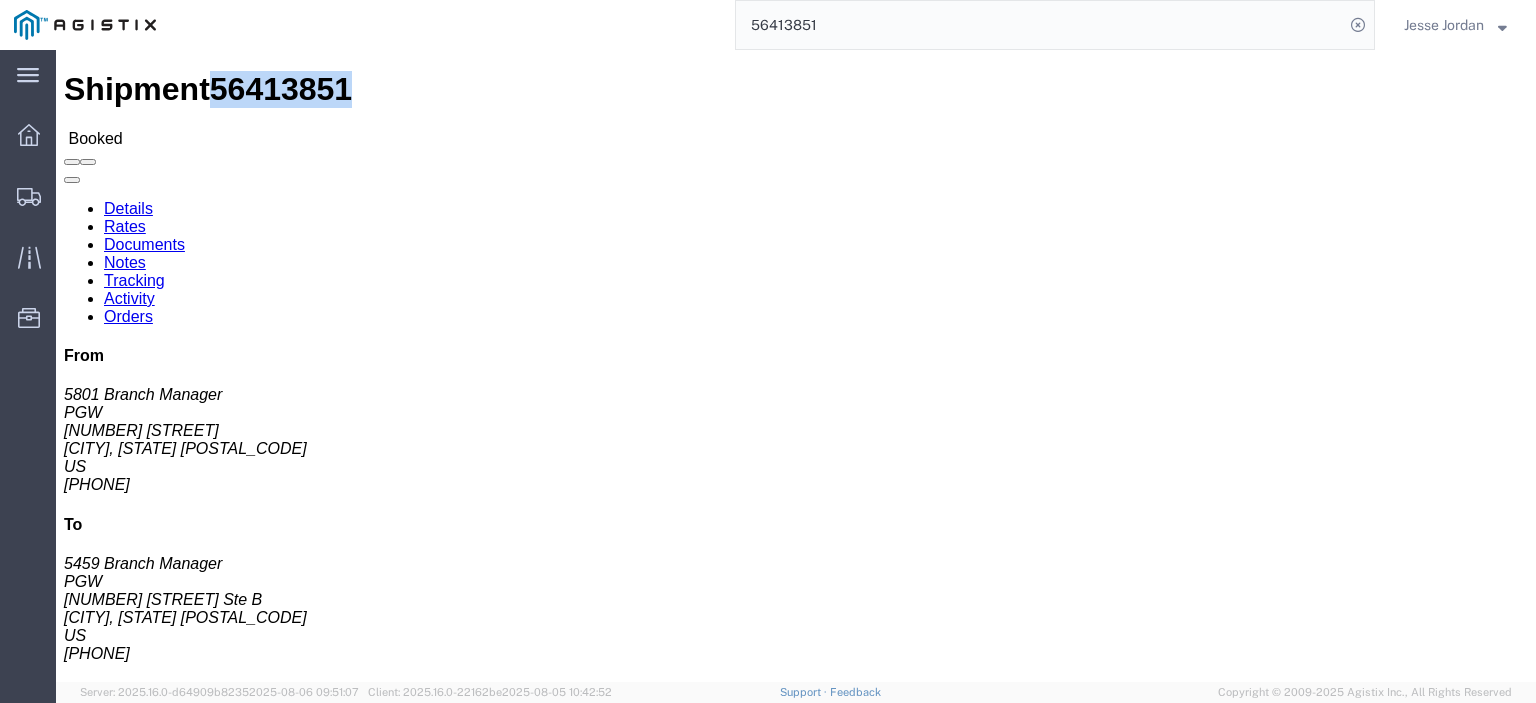 click on "56413851" 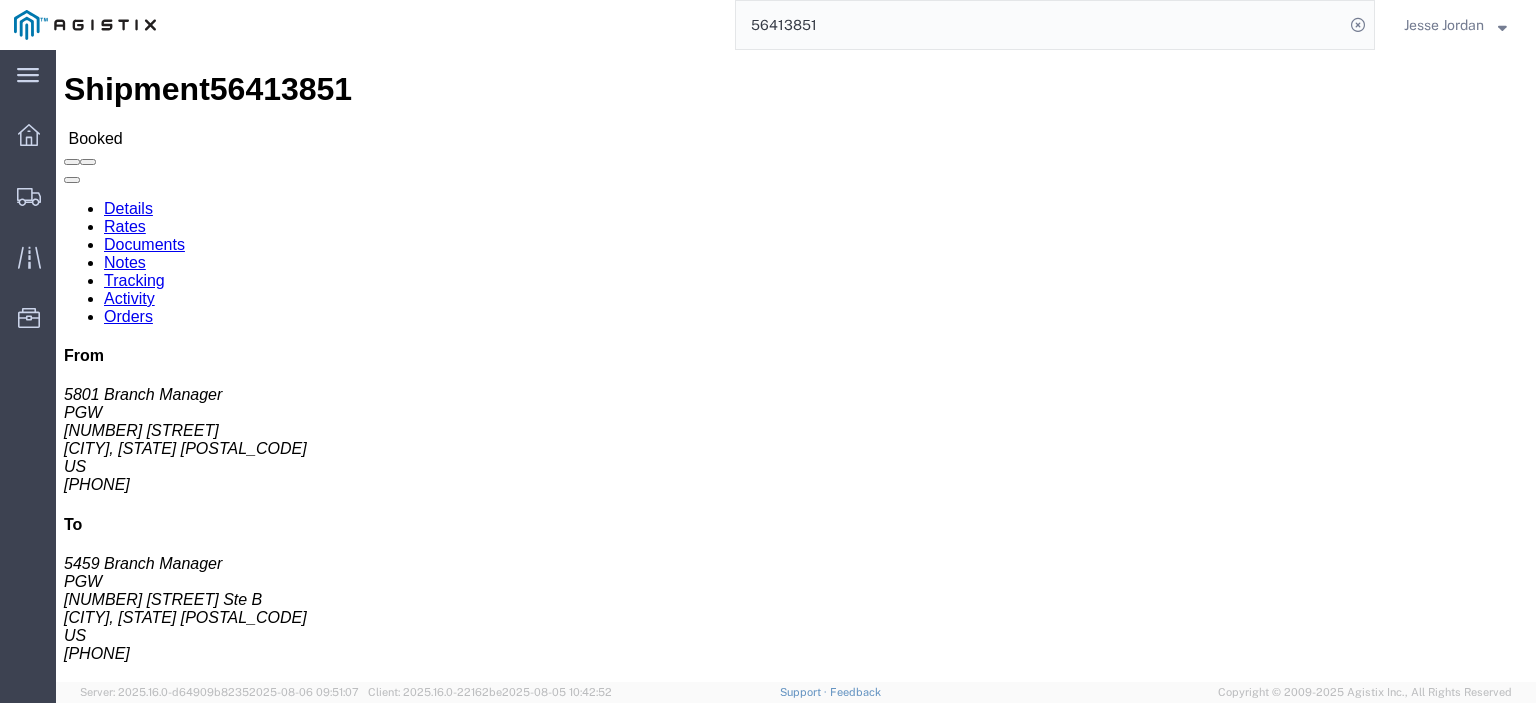 drag, startPoint x: 145, startPoint y: 237, endPoint x: 21, endPoint y: 241, distance: 124.0645 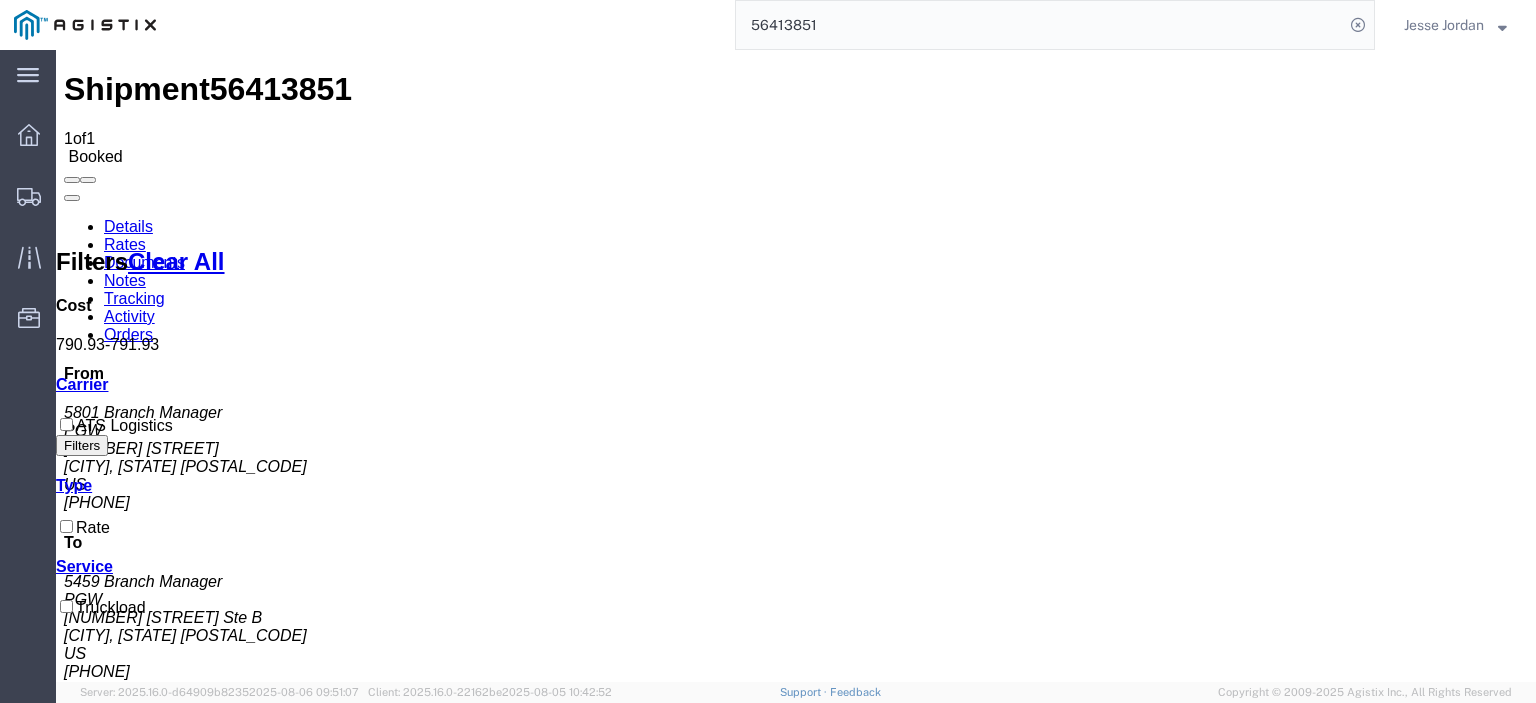 click on "Notes" at bounding box center (125, 280) 